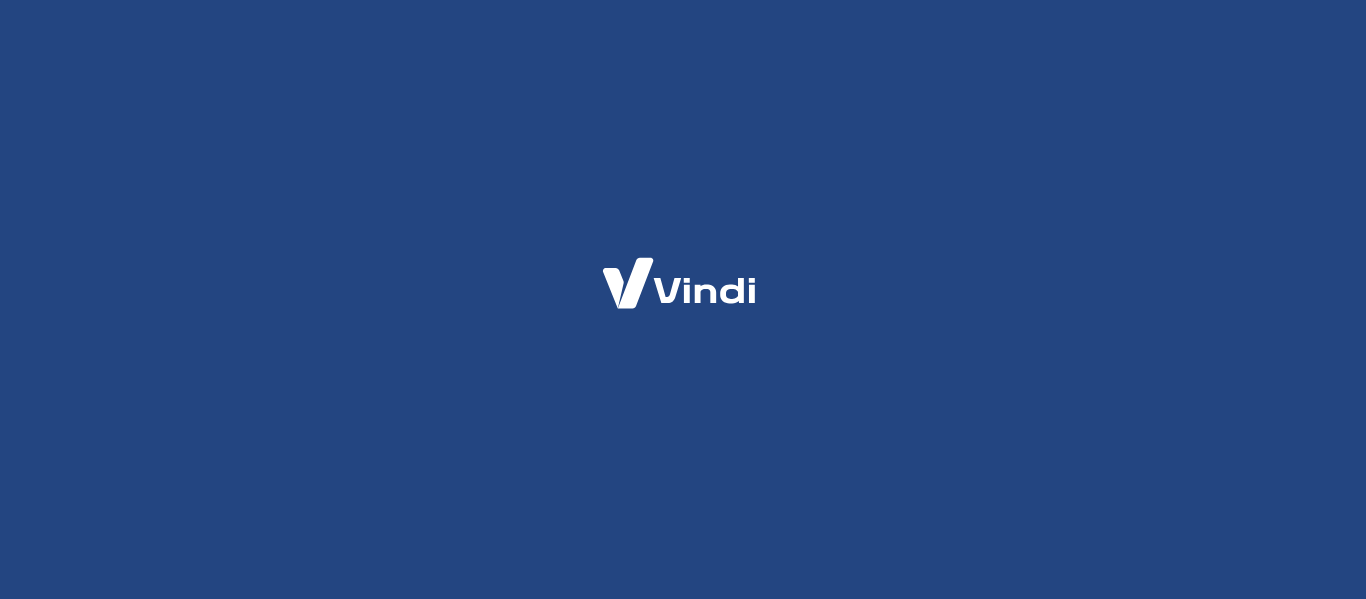 scroll, scrollTop: 0, scrollLeft: 0, axis: both 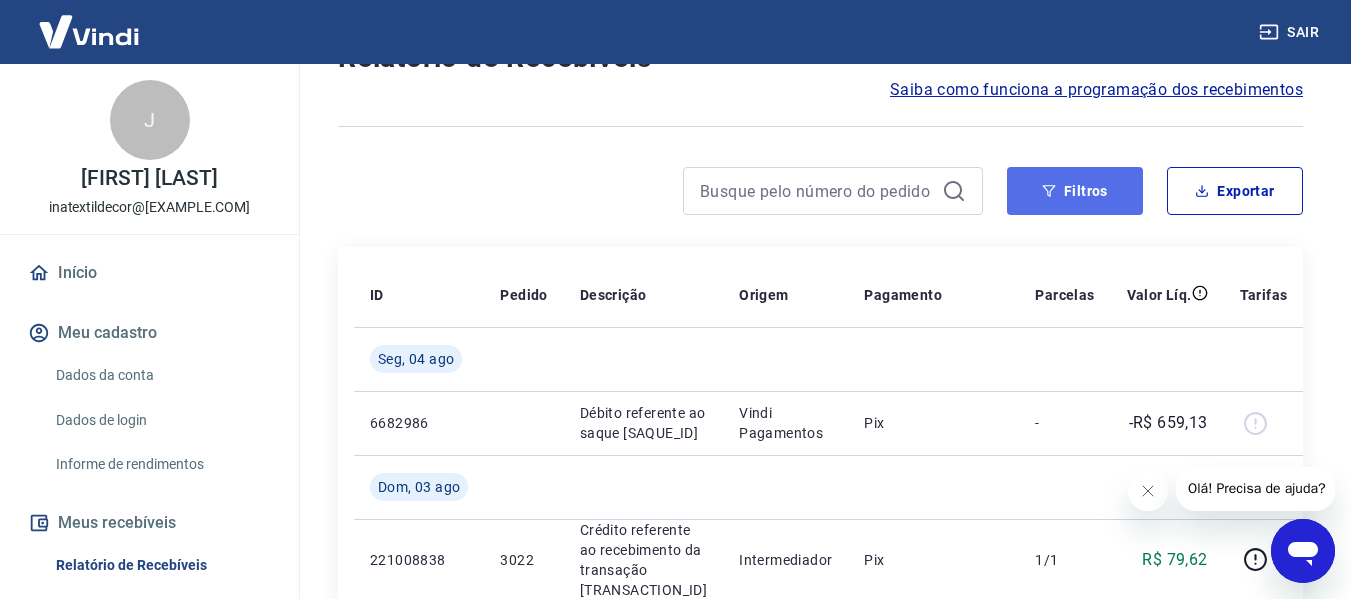 click on "Filtros" at bounding box center (1075, 191) 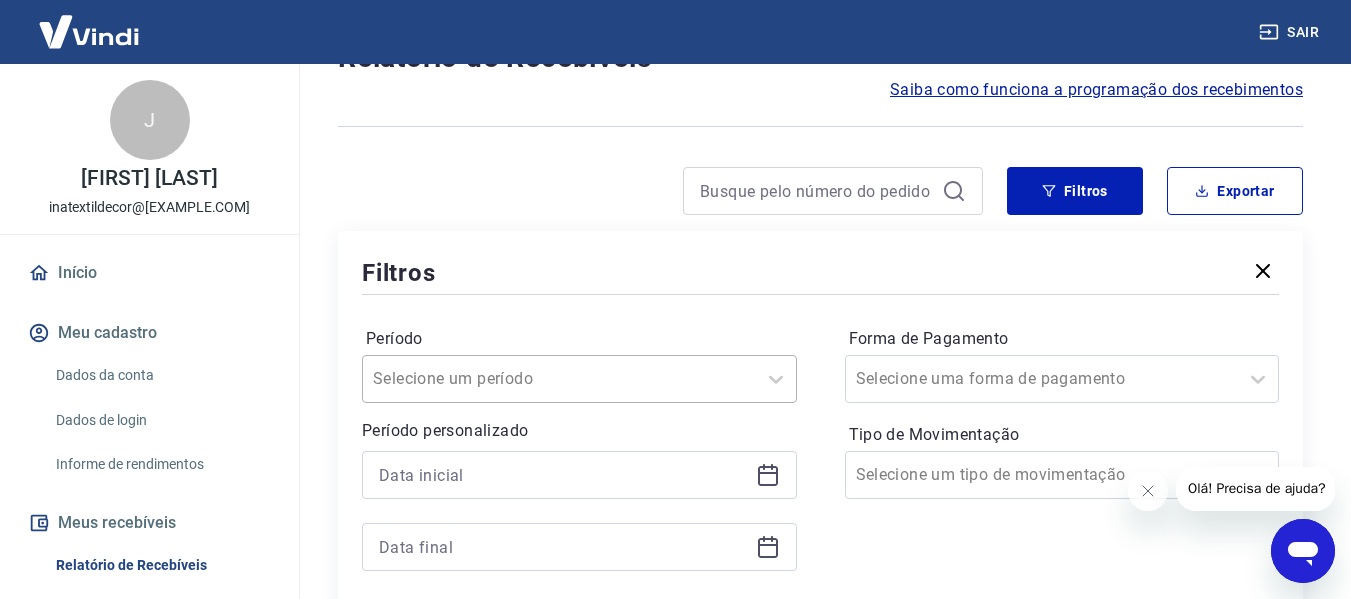 click on "Selecione um período" at bounding box center (579, 379) 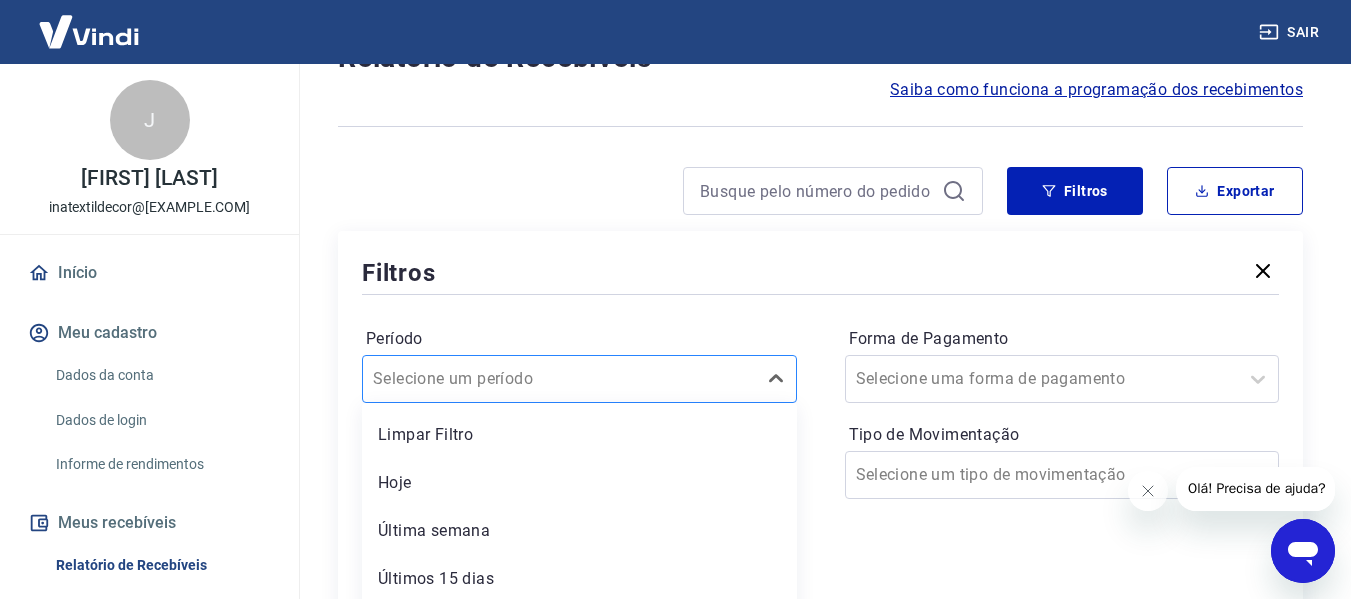 scroll, scrollTop: 304, scrollLeft: 0, axis: vertical 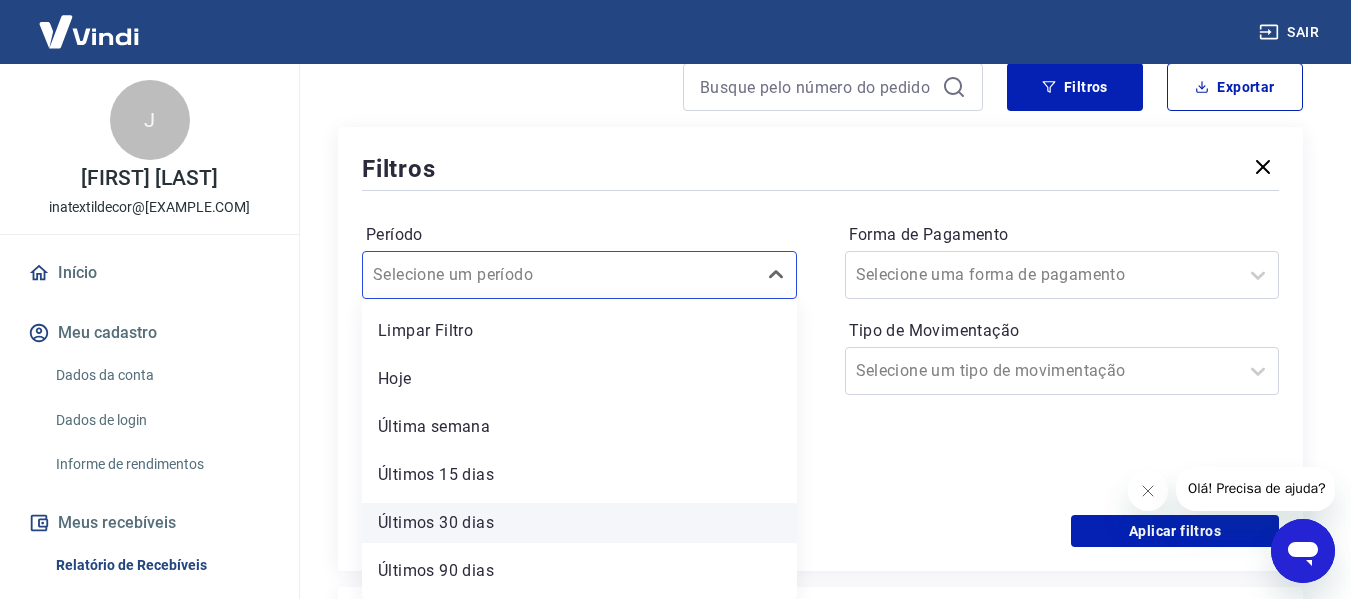 click on "Últimos 30 dias" at bounding box center [579, 523] 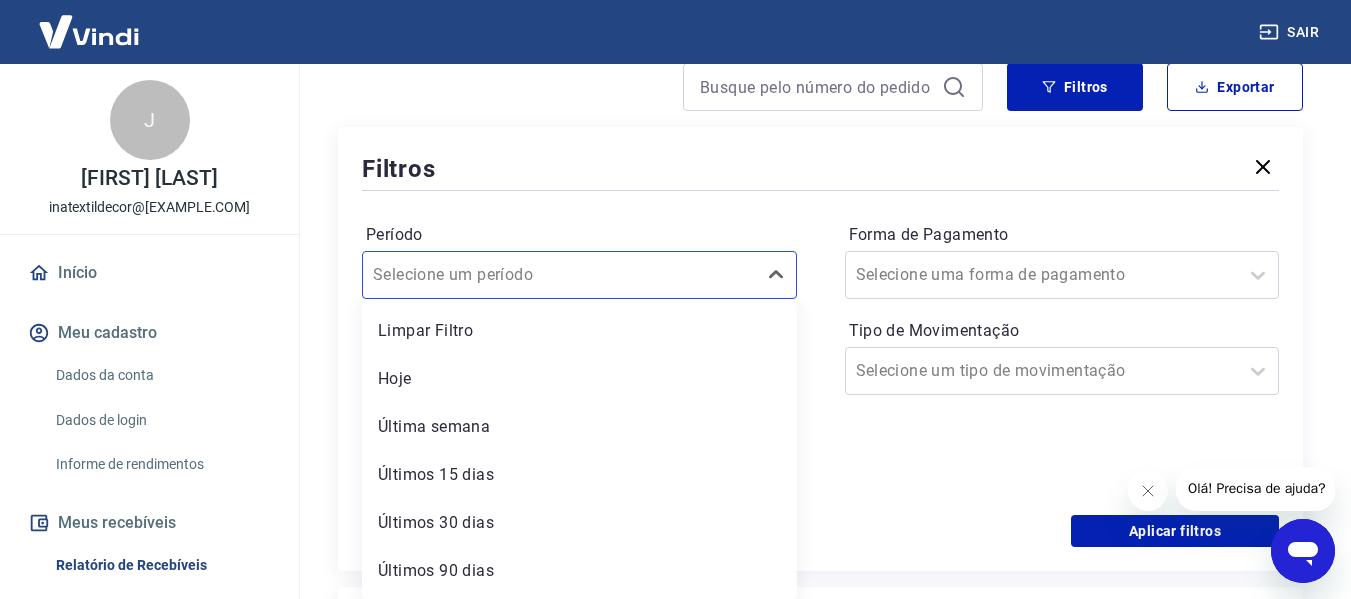 click on "Período option Últimos 30 dias focused, 5 of 7. 7 results available. Use Up and Down to choose options, press Enter to select the currently focused option, press Escape to exit the menu, press Tab to select the option and exit the menu. Selecione um período Limpar Filtro Hoje Última semana Últimos 15 dias Últimos 30 dias Últimos 90 dias Últimos 6 meses Período personalizado Forma de Pagamento Selecione uma forma de pagamento Tipo de Movimentação Selecione um tipo de movimentação" at bounding box center (820, 355) 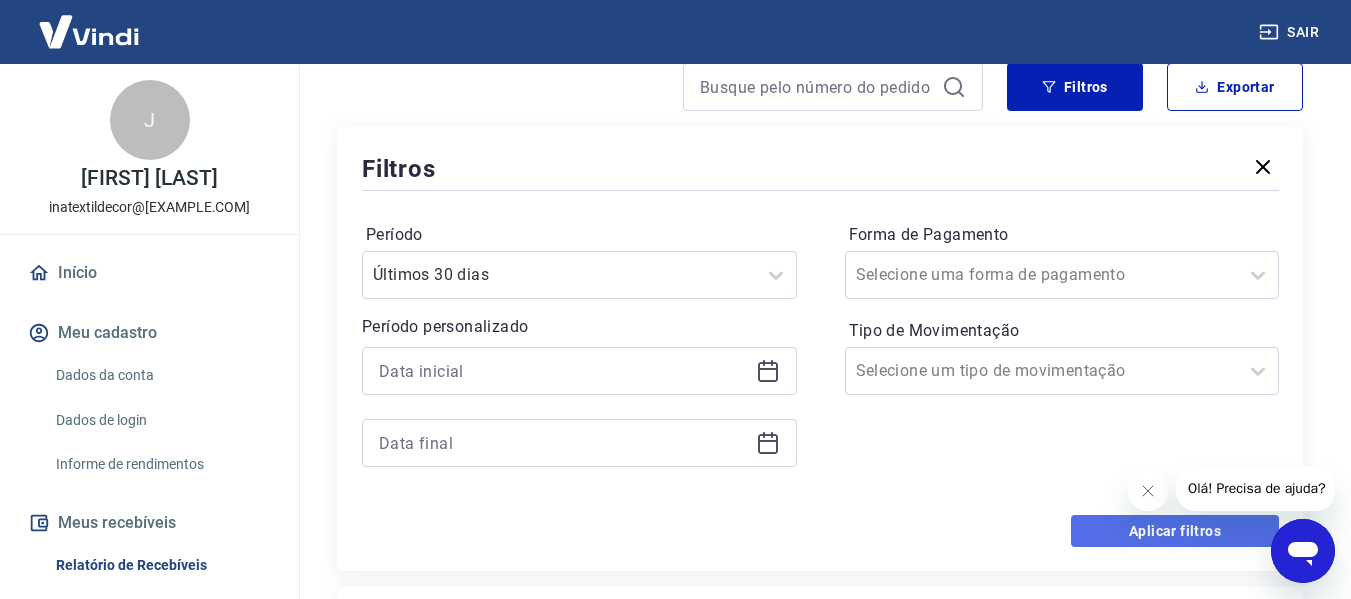 click on "Aplicar filtros" at bounding box center (1175, 531) 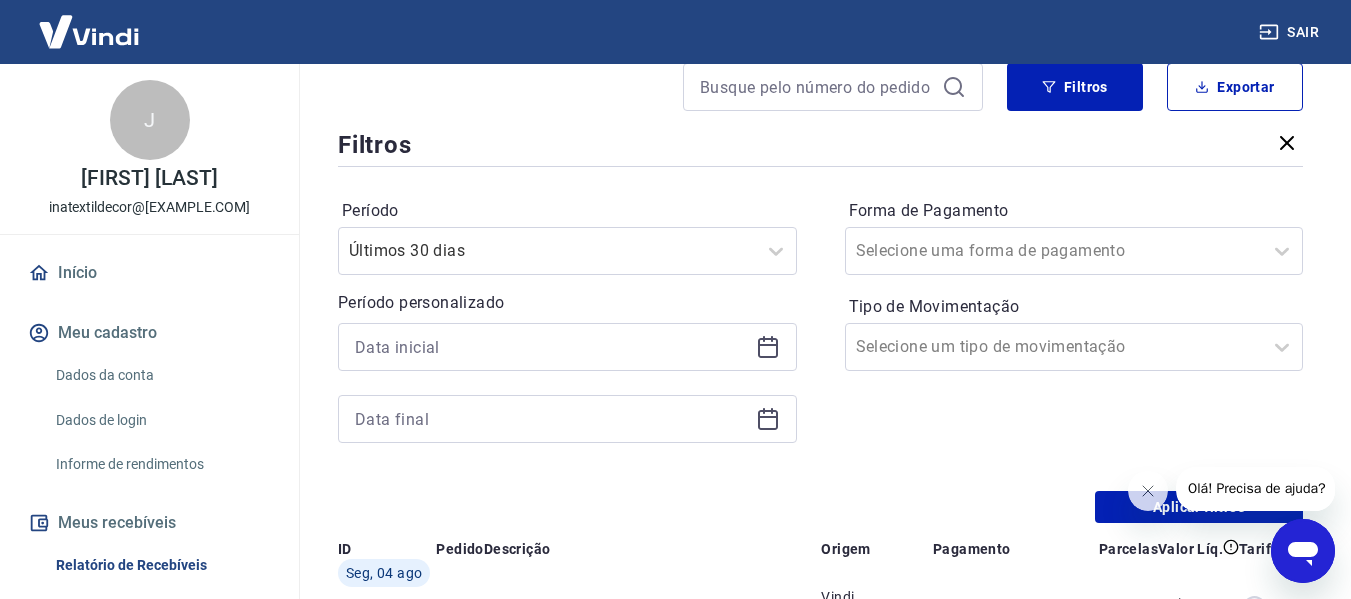 click on "2025  ©   Vindi Pagamentos" at bounding box center (820, 1849) 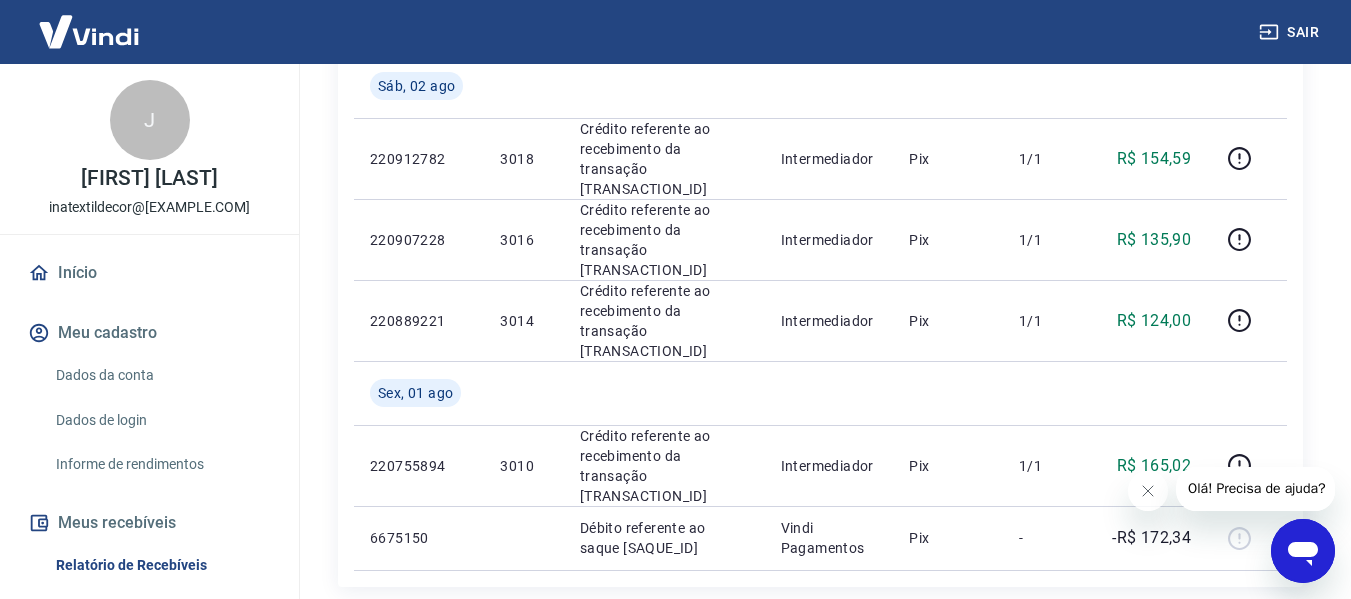 scroll, scrollTop: 904, scrollLeft: 0, axis: vertical 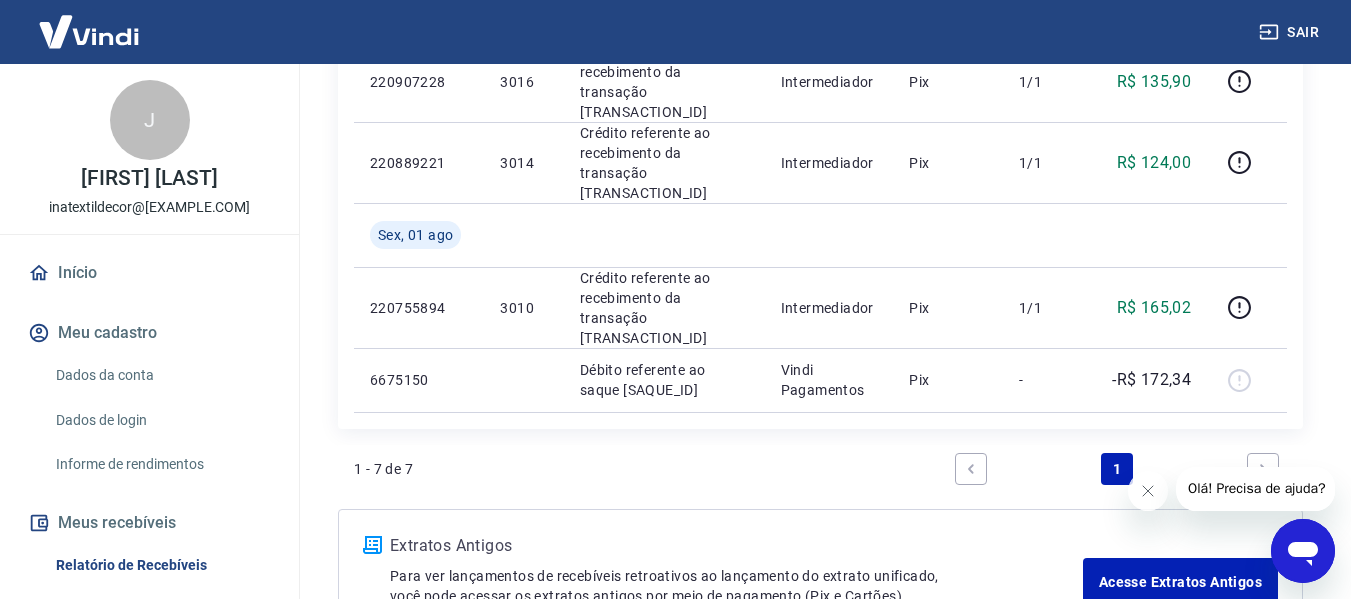 click 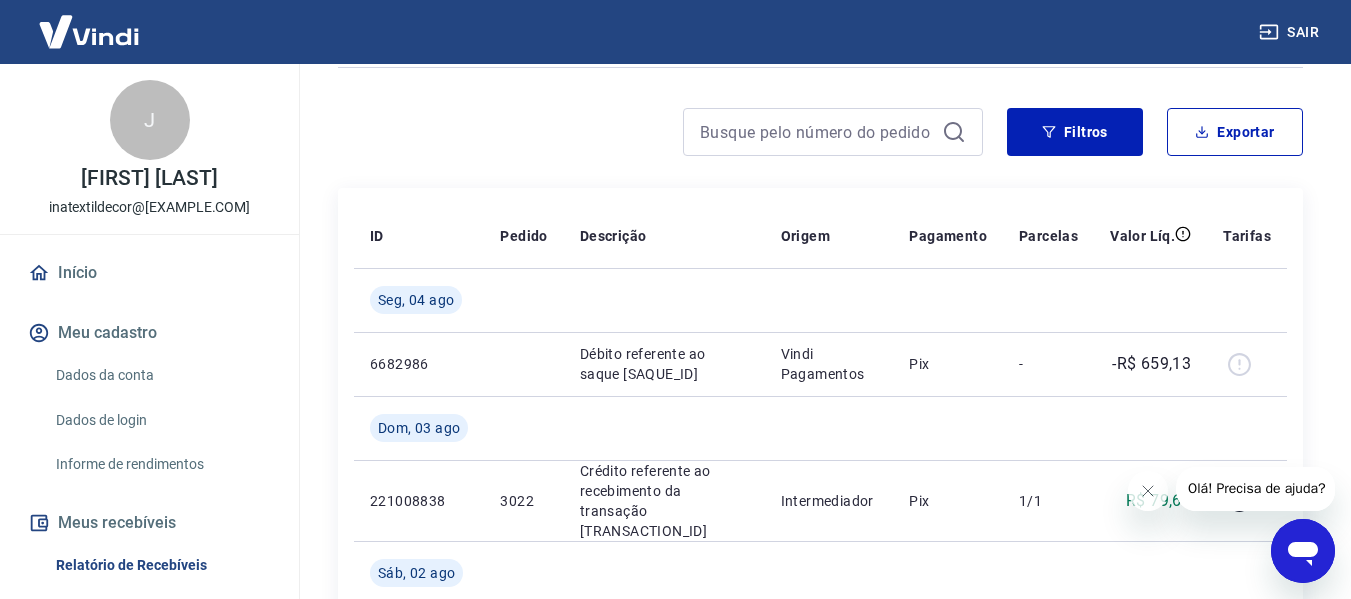 scroll, scrollTop: 61, scrollLeft: 0, axis: vertical 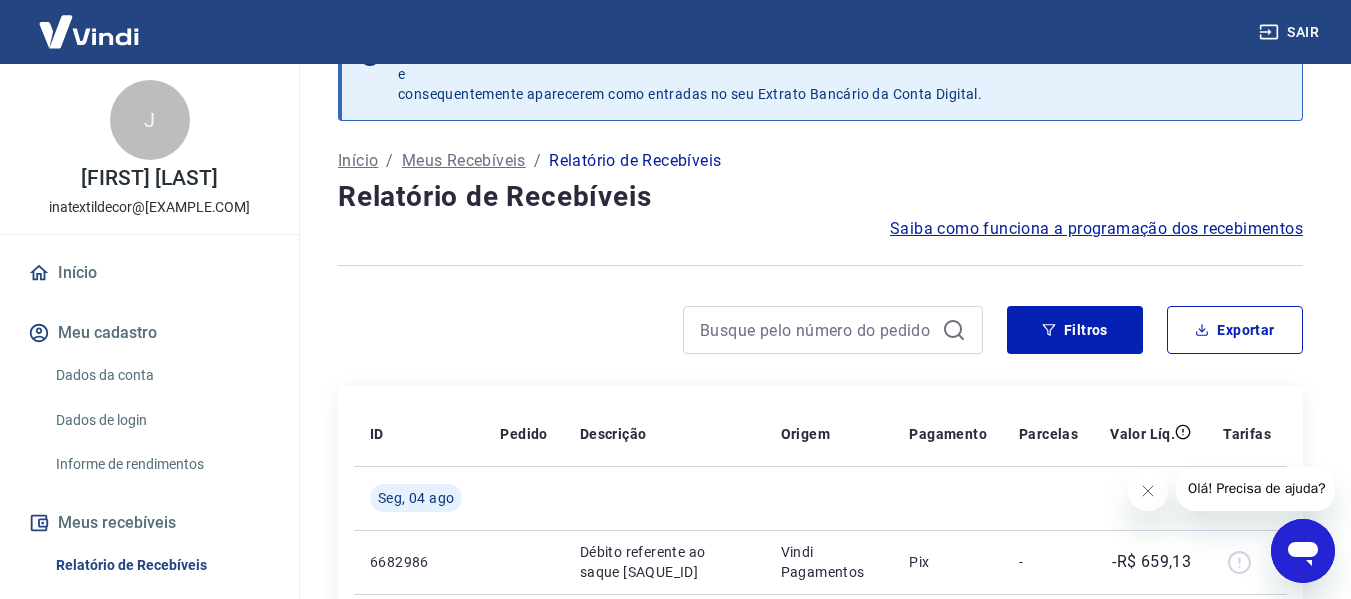 click on "Início" at bounding box center [149, 273] 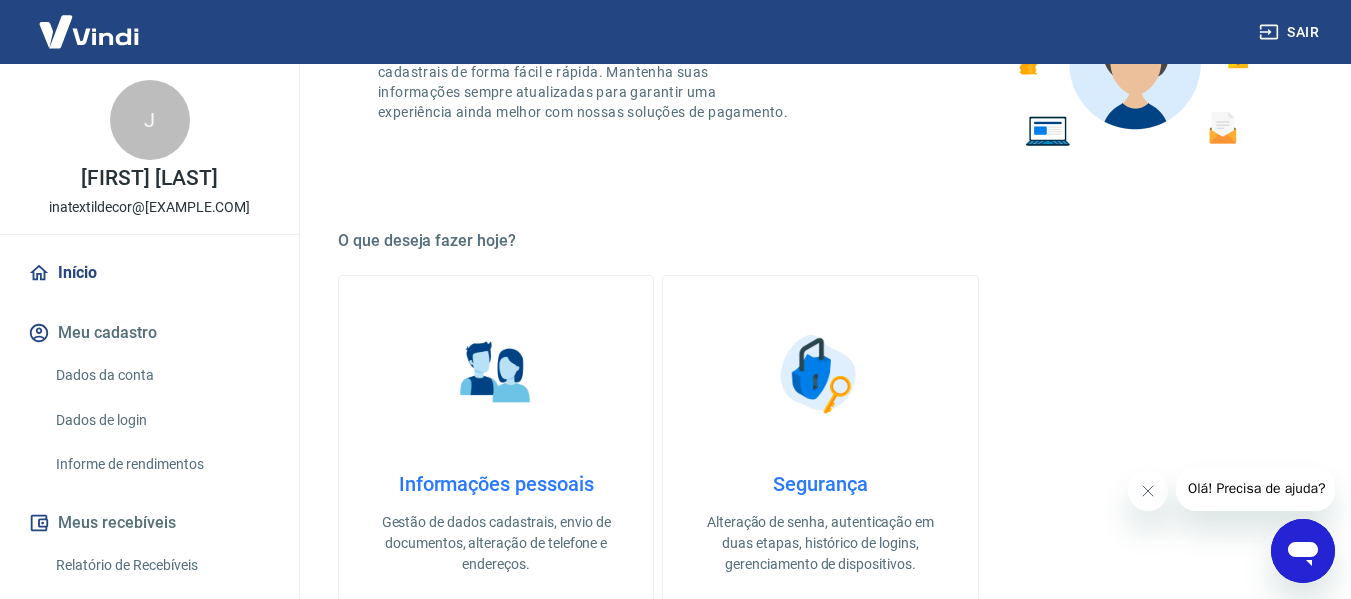 scroll, scrollTop: 361, scrollLeft: 0, axis: vertical 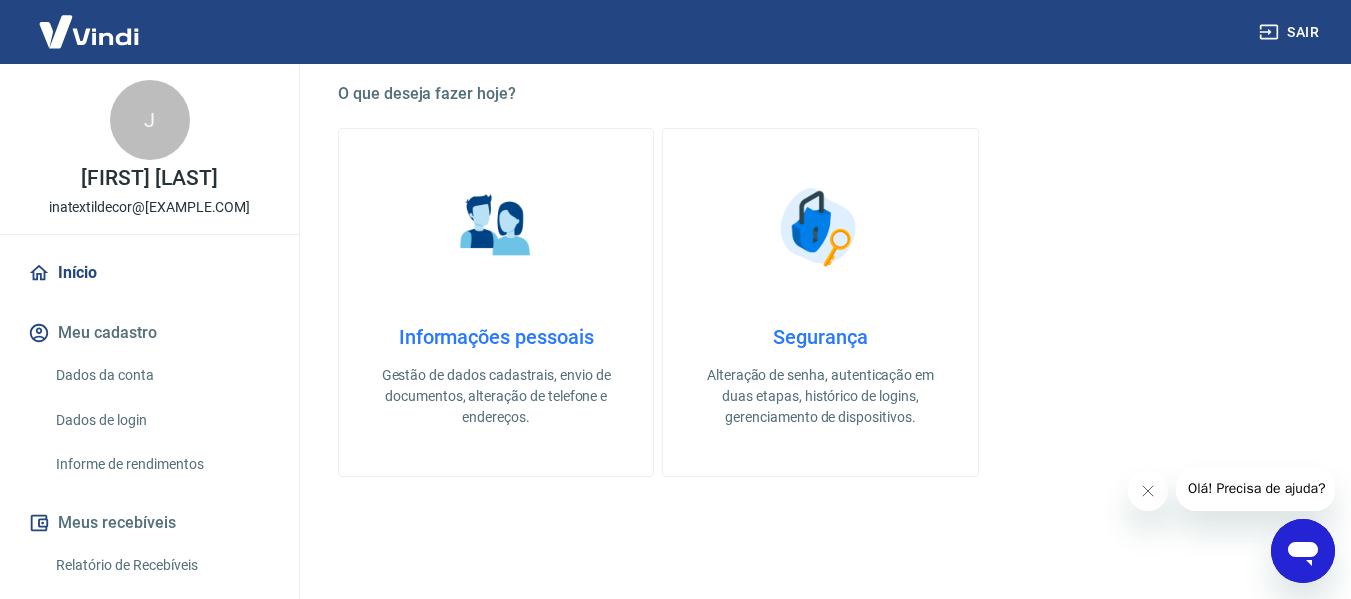 click on "Início" at bounding box center [149, 273] 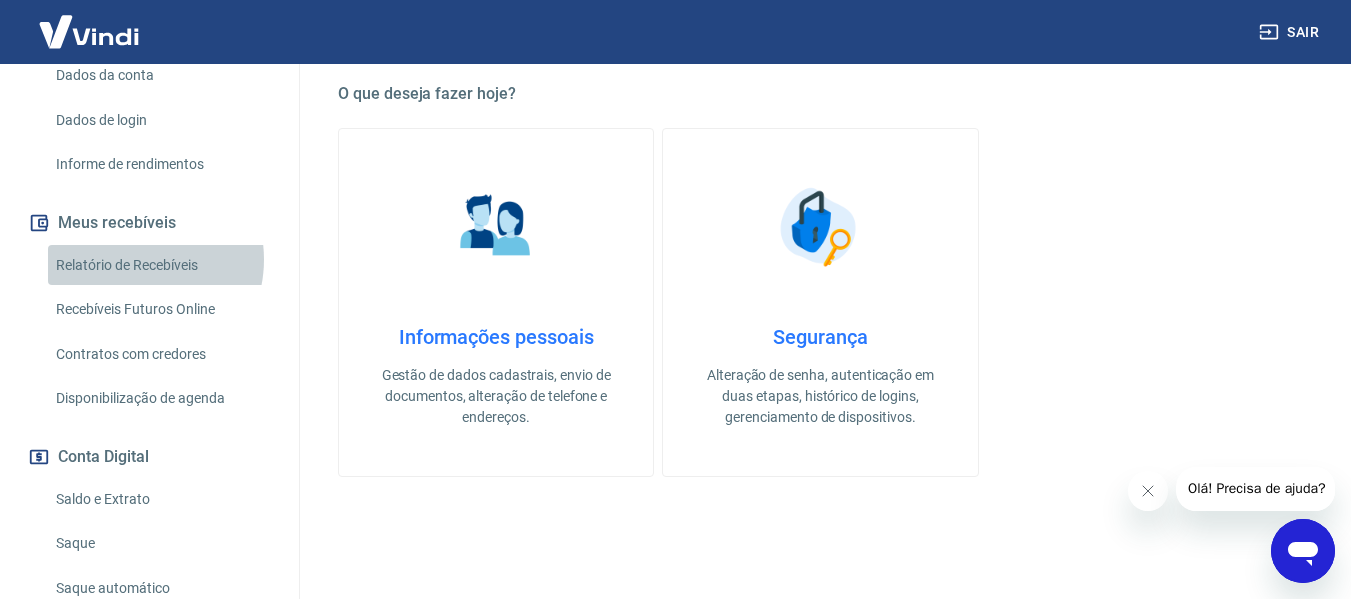 click on "Relatório de Recebíveis" at bounding box center [161, 265] 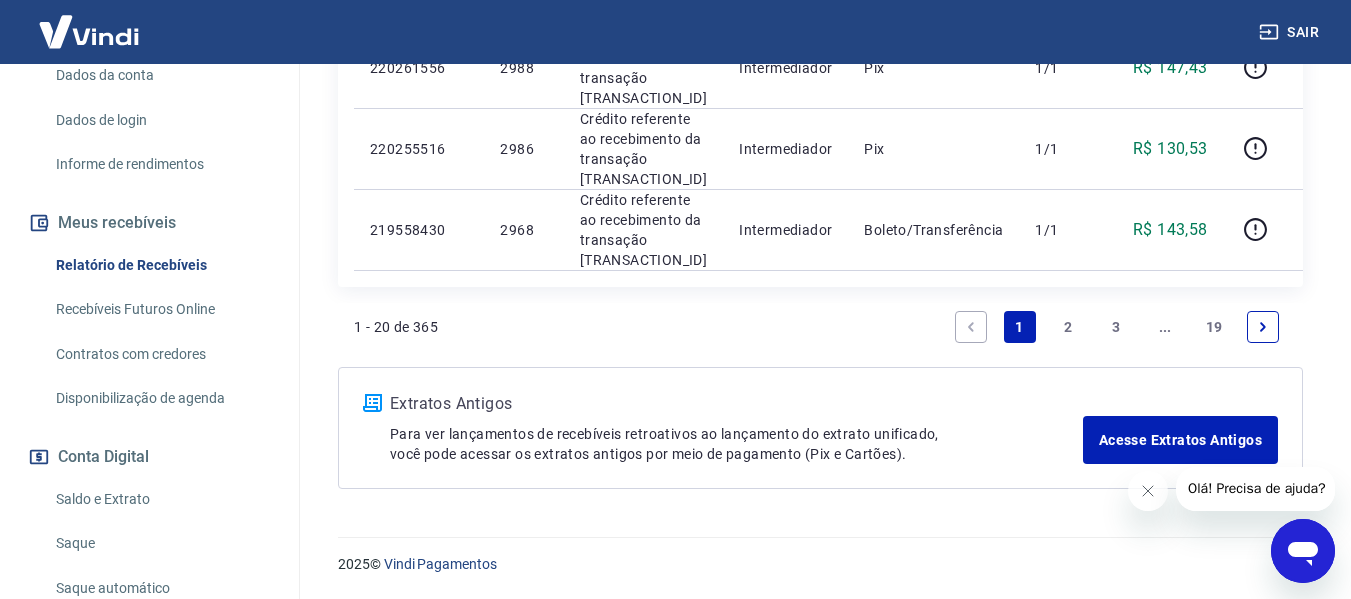 scroll, scrollTop: 2466, scrollLeft: 0, axis: vertical 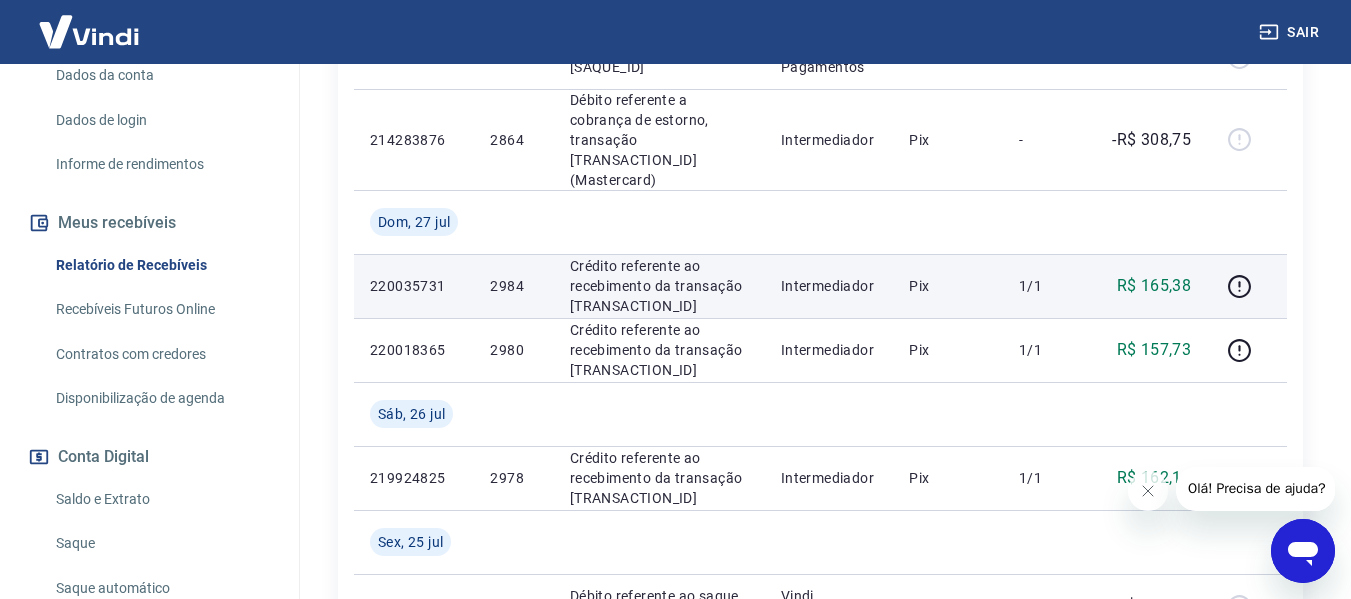 click on "2984" at bounding box center [513, 286] 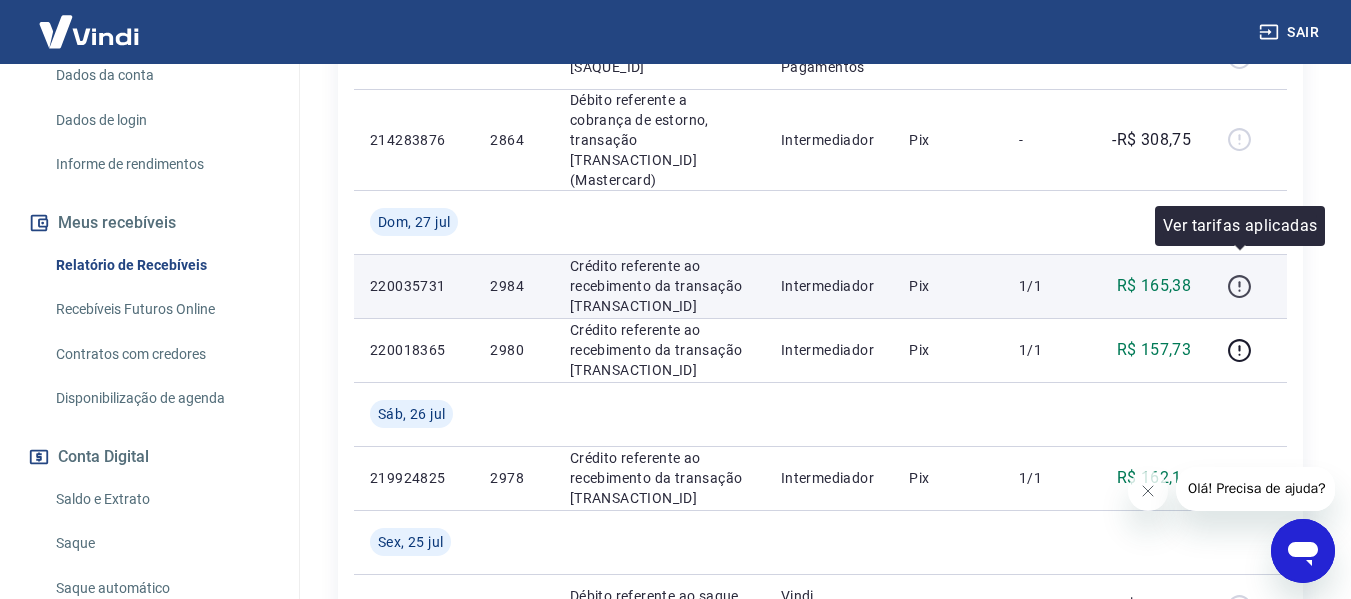click 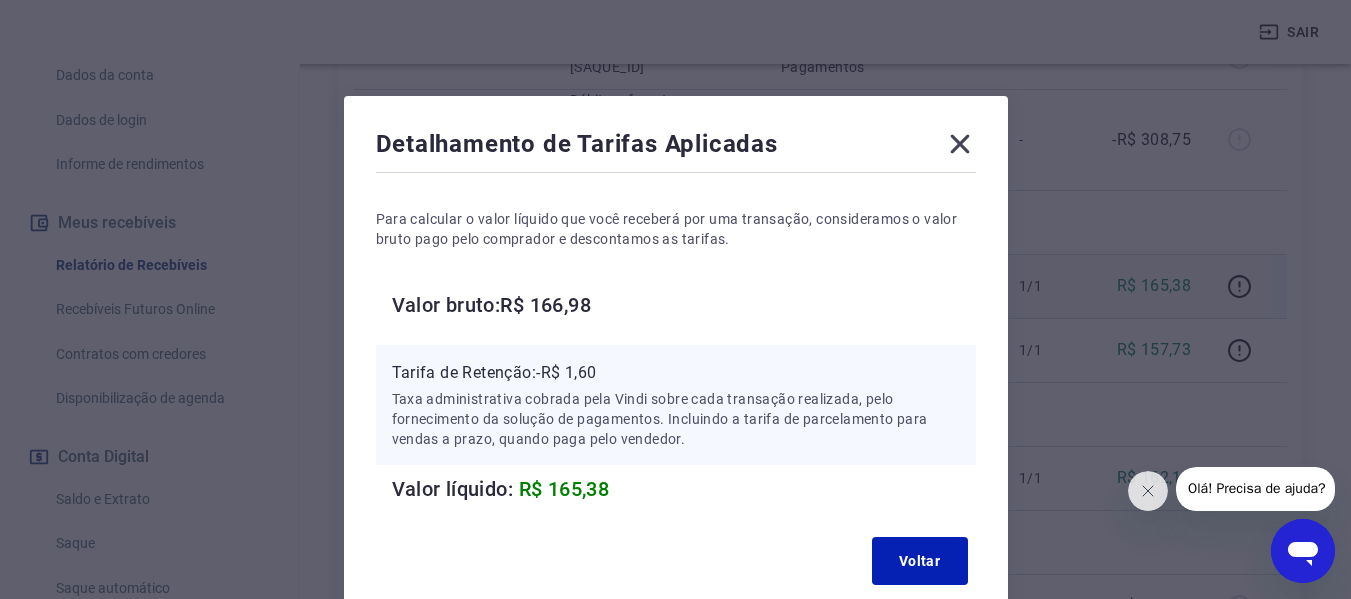 scroll, scrollTop: 122, scrollLeft: 0, axis: vertical 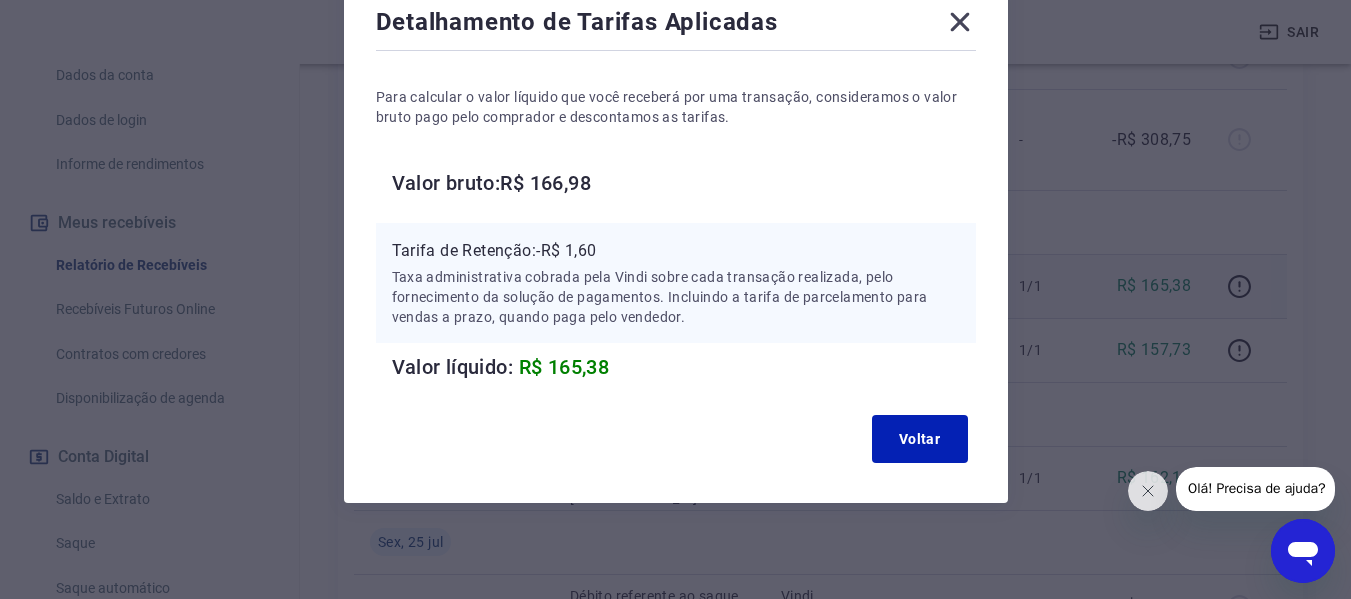 click 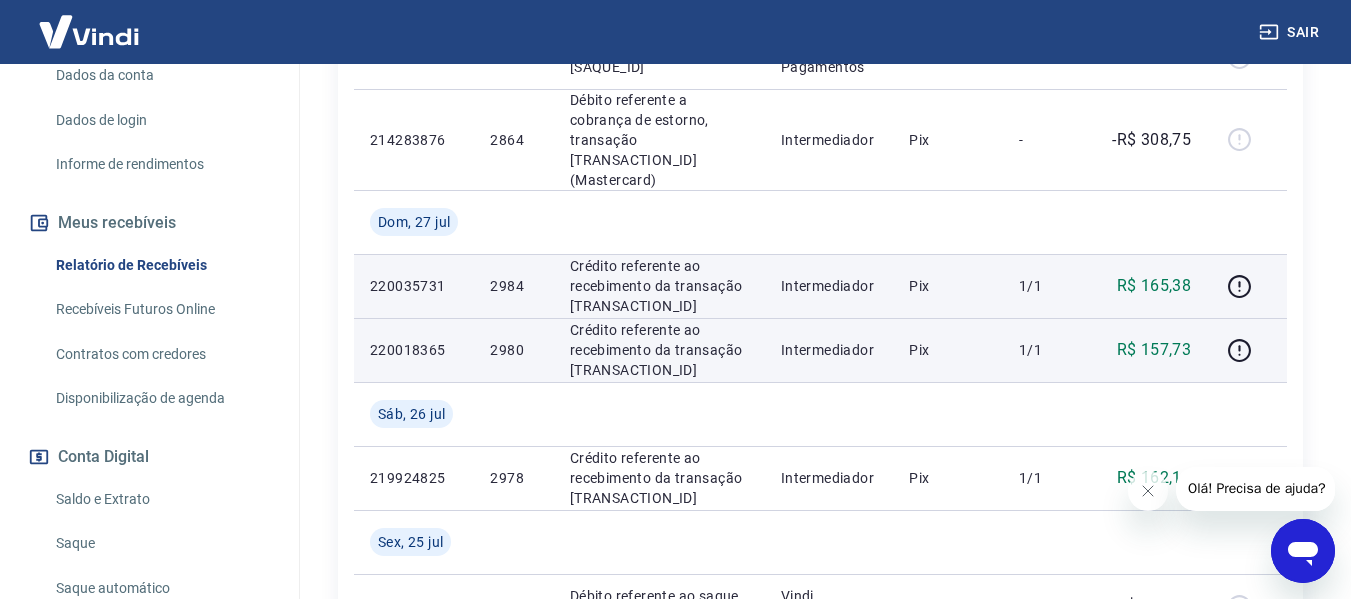 click on "Crédito referente ao recebimento da transação [TRANSACTION_ID]" at bounding box center [659, 350] 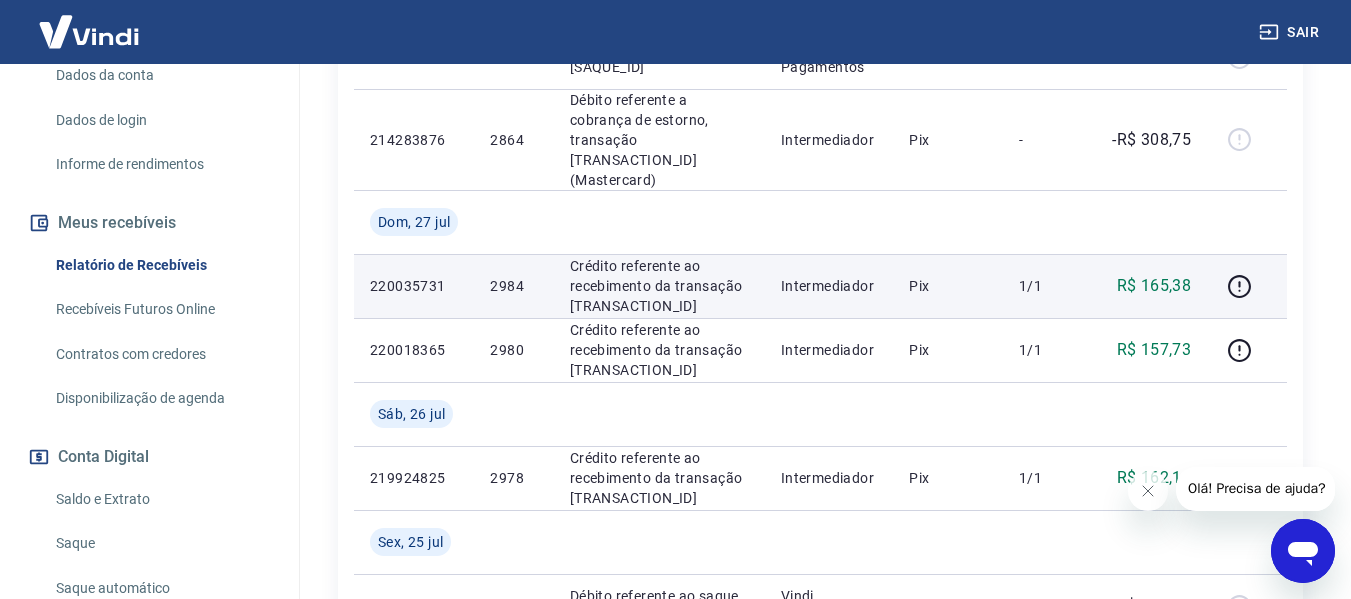 scroll, scrollTop: 489, scrollLeft: 0, axis: vertical 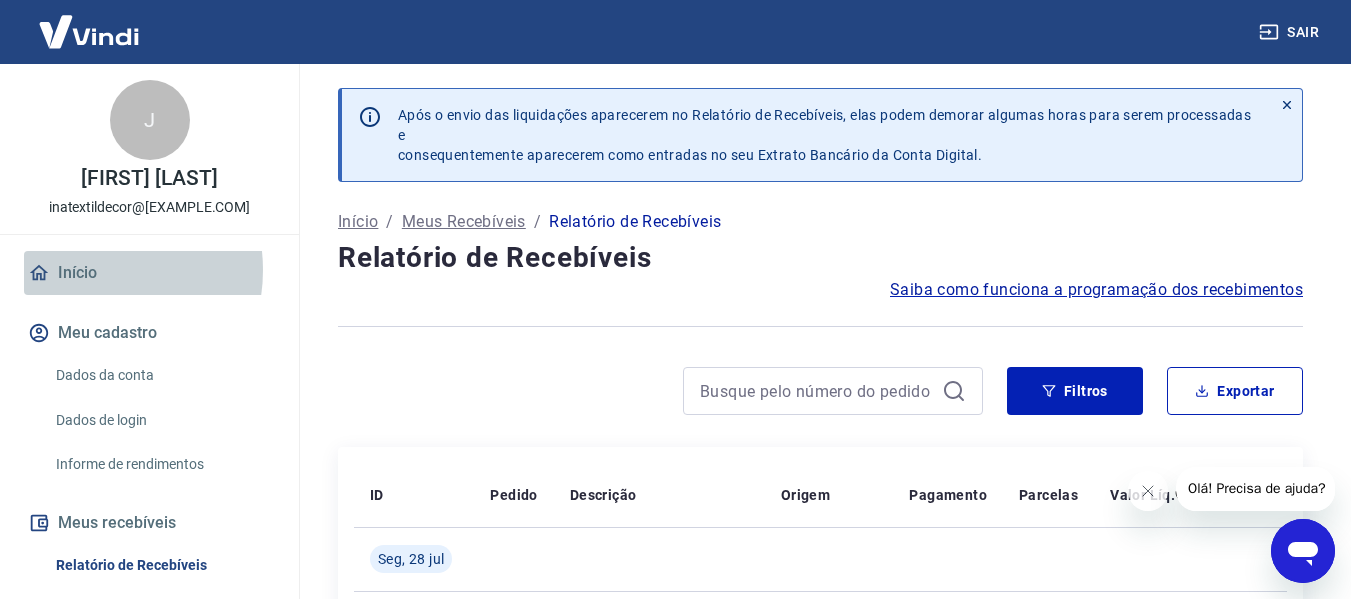 click on "Início" at bounding box center (149, 273) 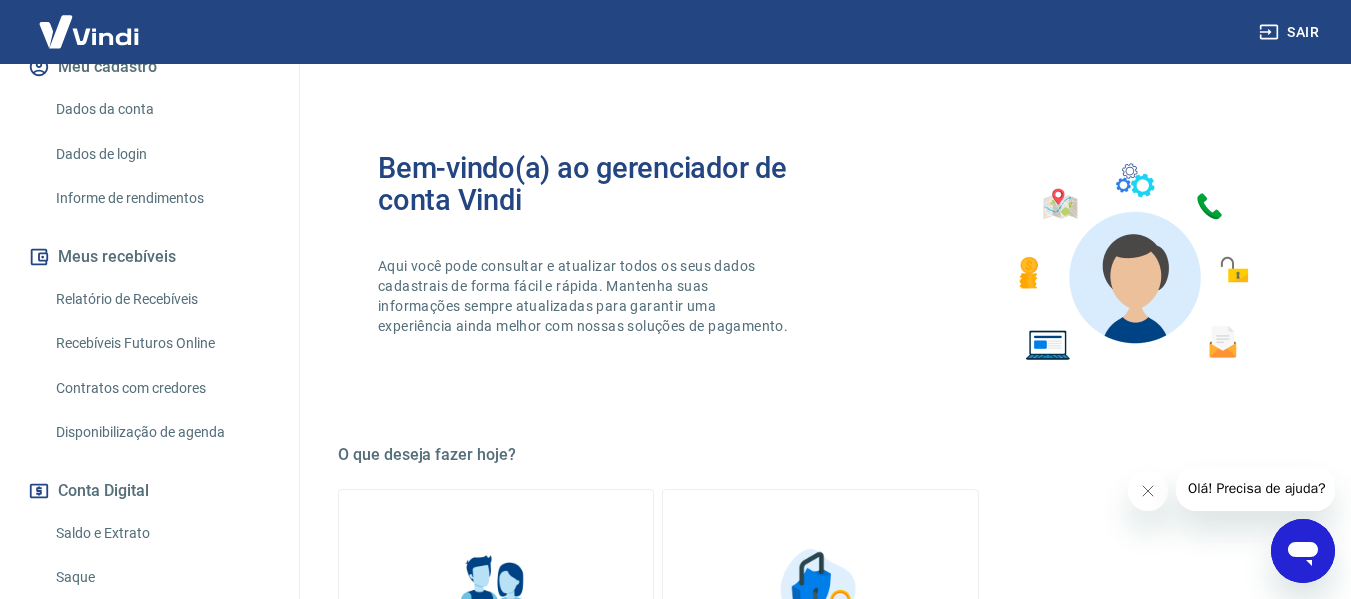 scroll, scrollTop: 300, scrollLeft: 0, axis: vertical 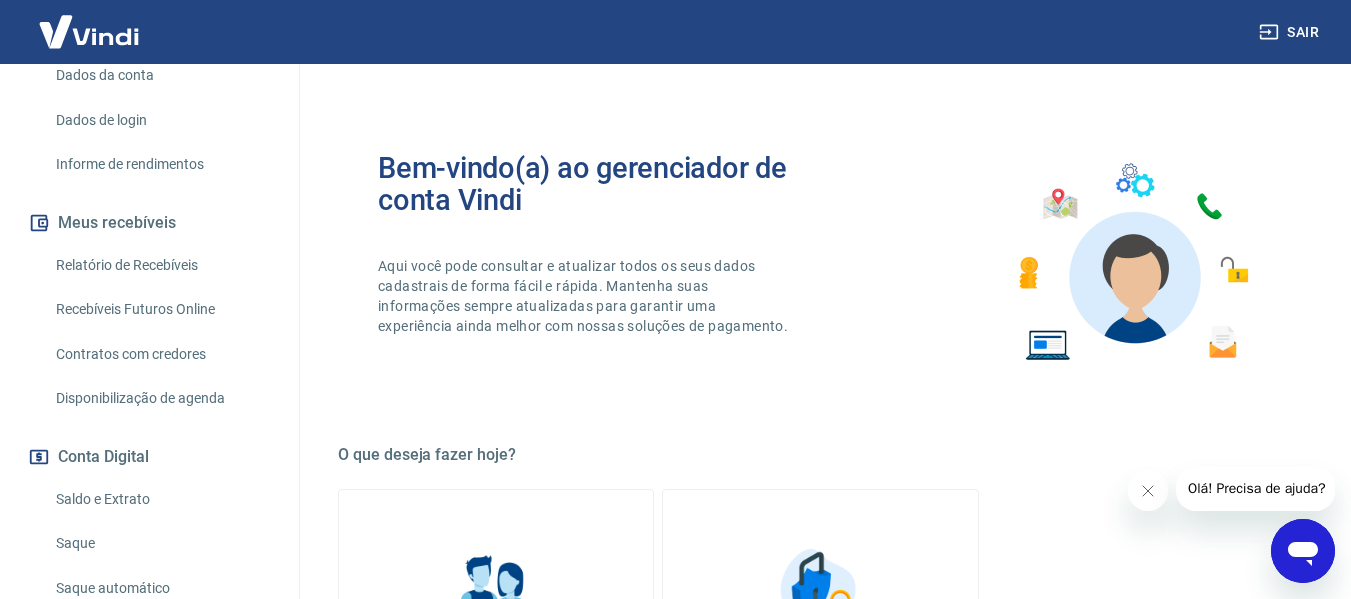 click on "Relatório de Recebíveis" at bounding box center [161, 265] 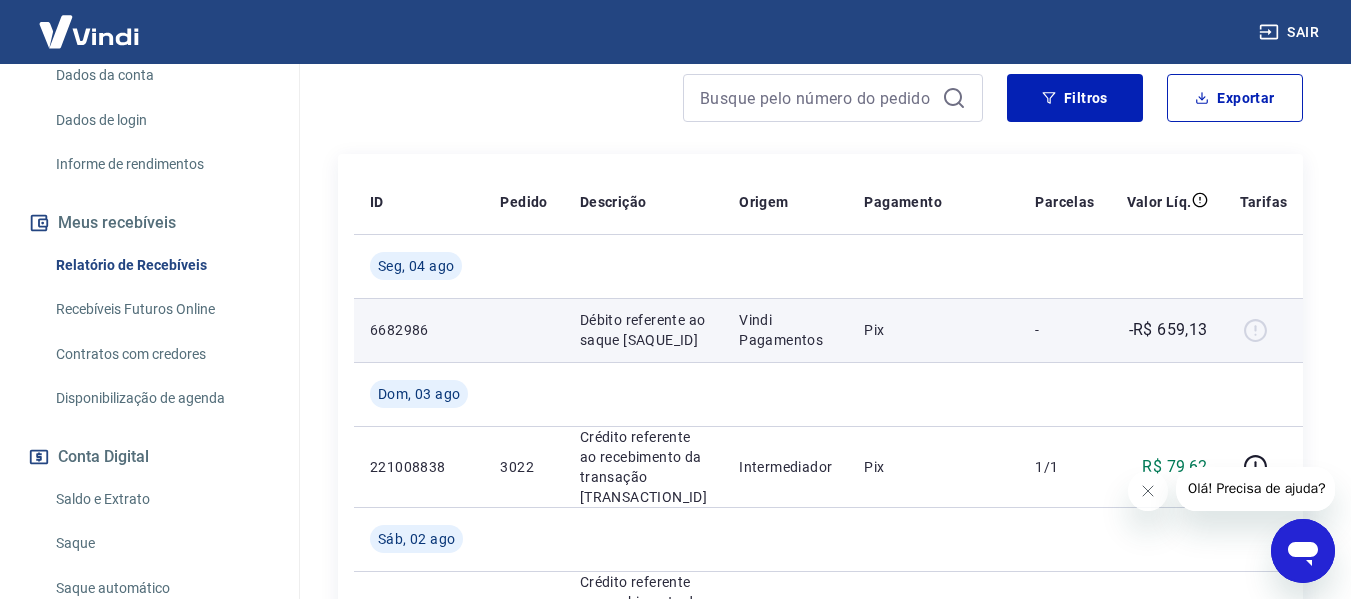 scroll, scrollTop: 300, scrollLeft: 0, axis: vertical 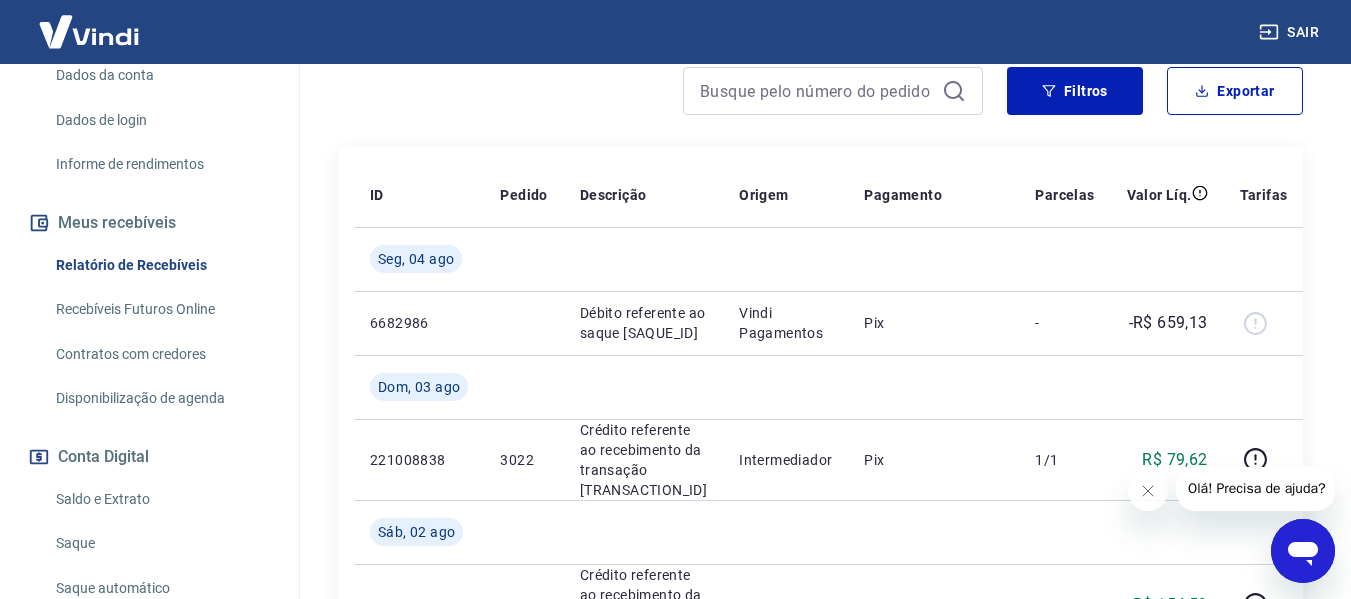 click on "Saldo e Extrato" at bounding box center [161, 499] 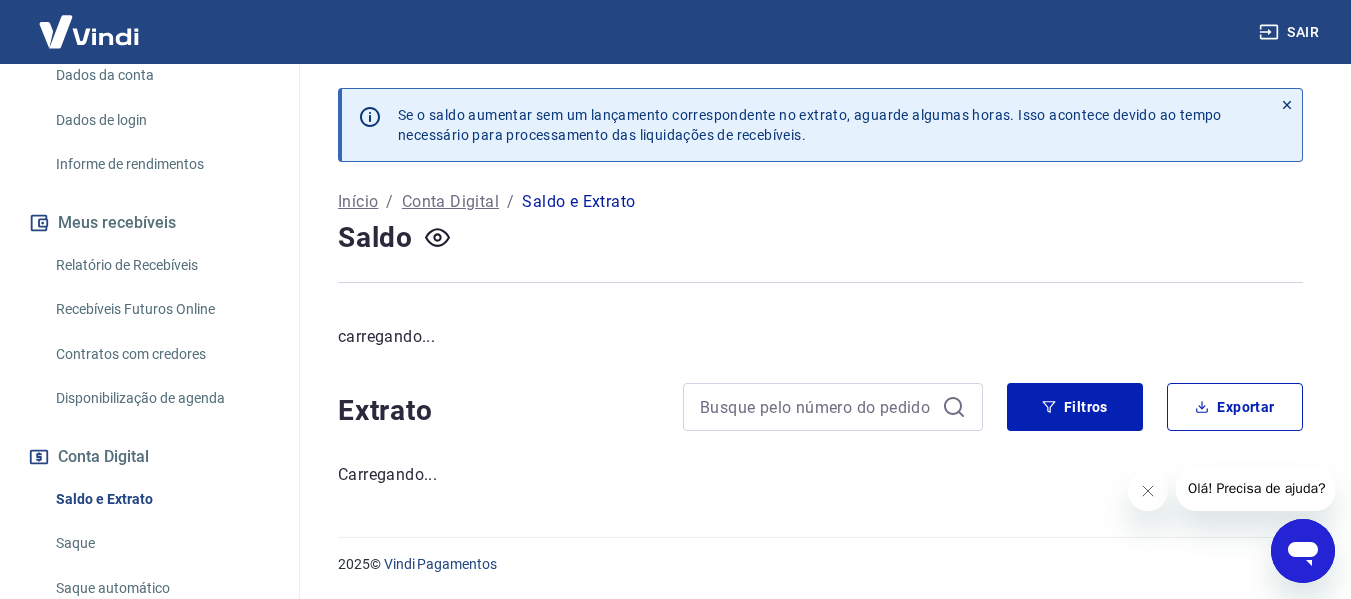 scroll, scrollTop: 0, scrollLeft: 0, axis: both 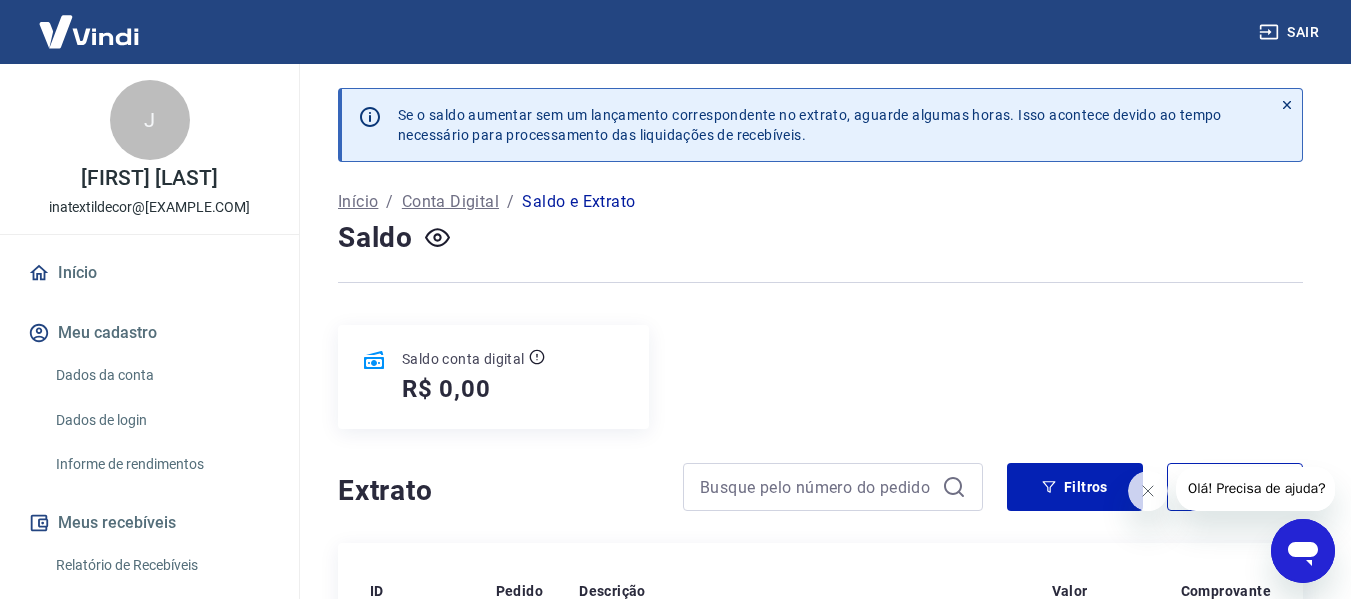 click at bounding box center (89, 31) 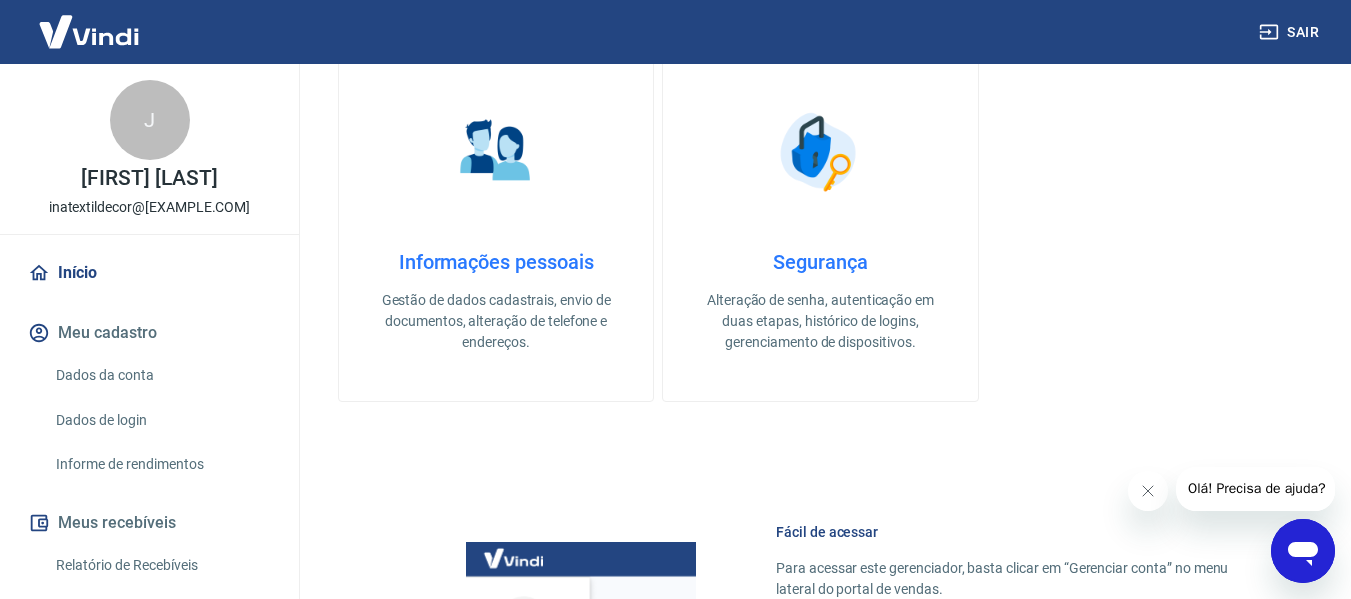 scroll, scrollTop: 600, scrollLeft: 0, axis: vertical 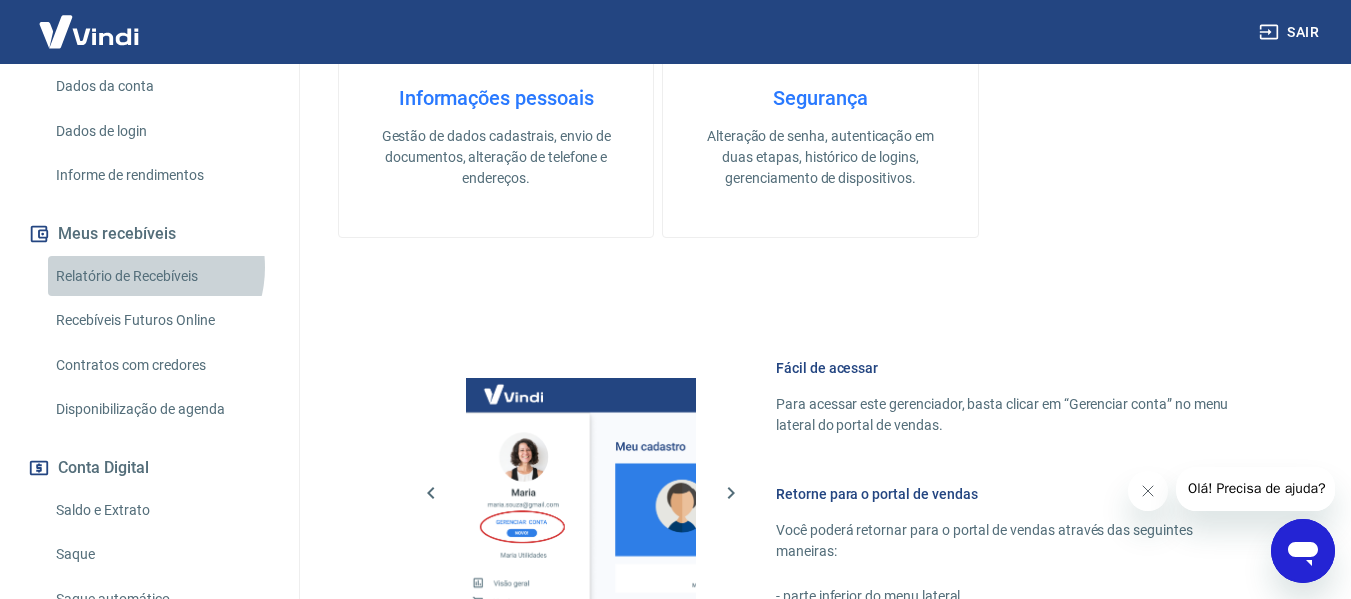 click on "Relatório de Recebíveis" at bounding box center (161, 276) 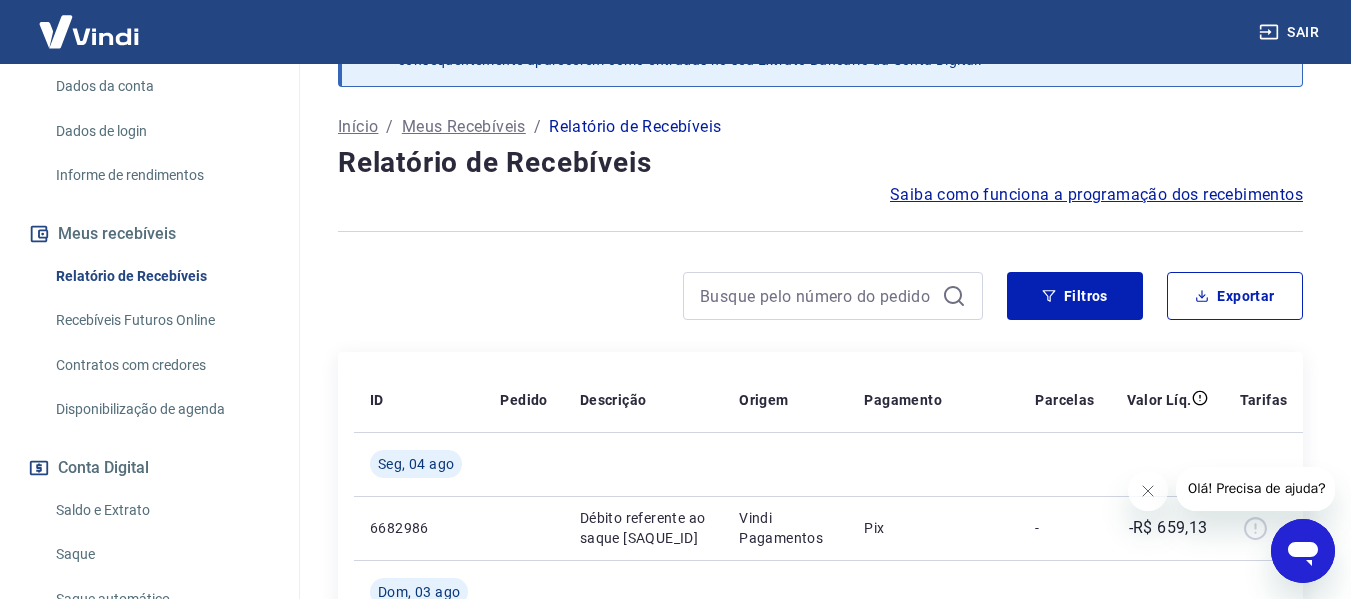 scroll, scrollTop: 0, scrollLeft: 0, axis: both 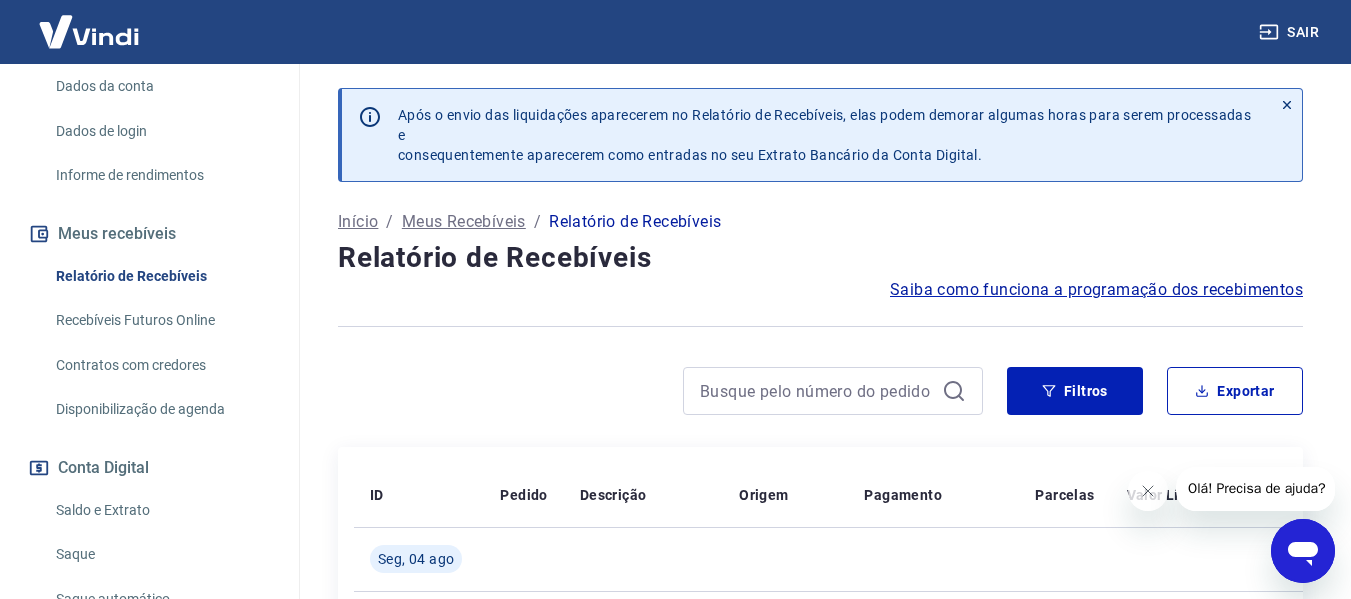 click on "Recebíveis Futuros Online" at bounding box center (161, 320) 